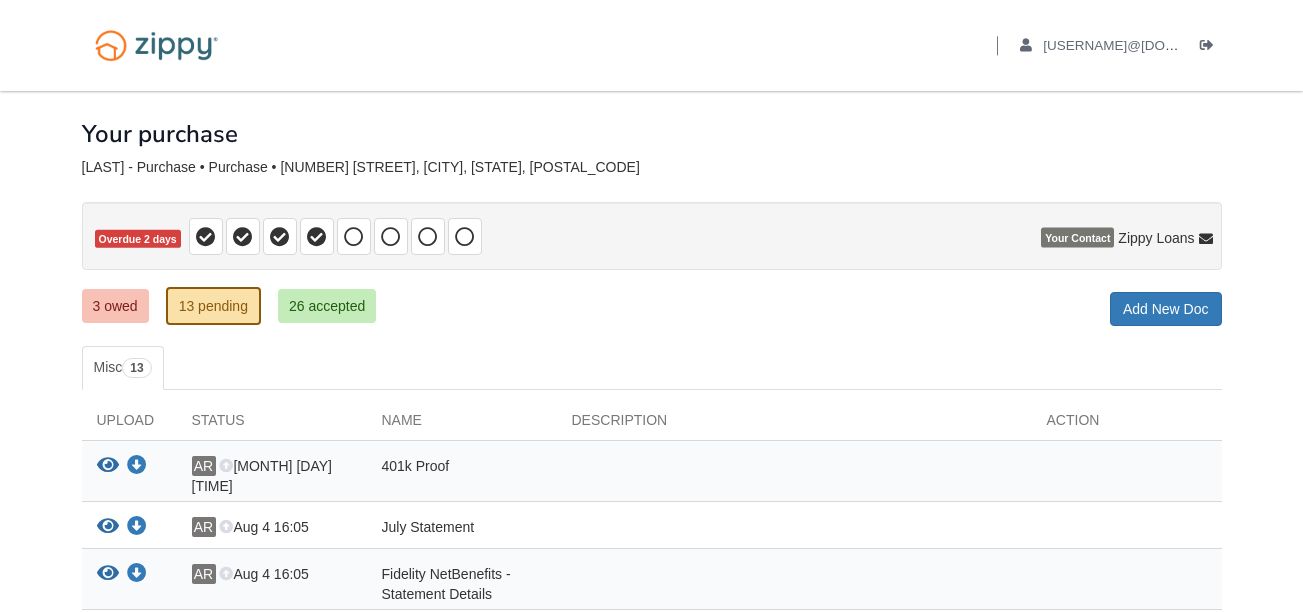 scroll, scrollTop: 0, scrollLeft: 0, axis: both 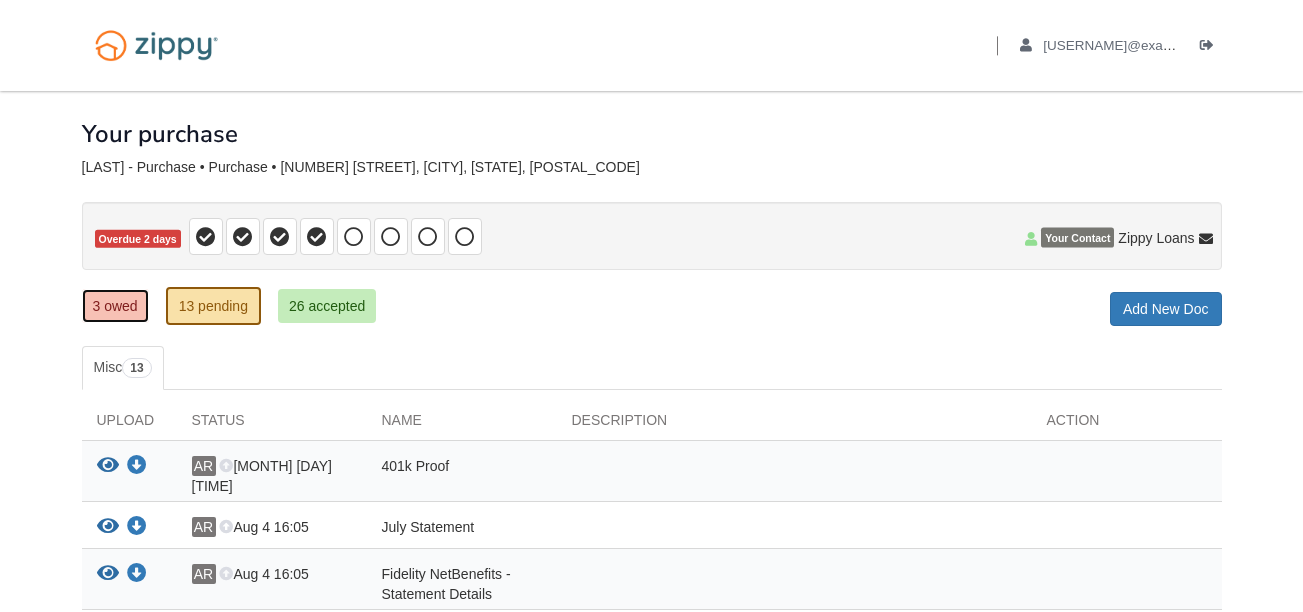 click on "3 owed" at bounding box center [115, 306] 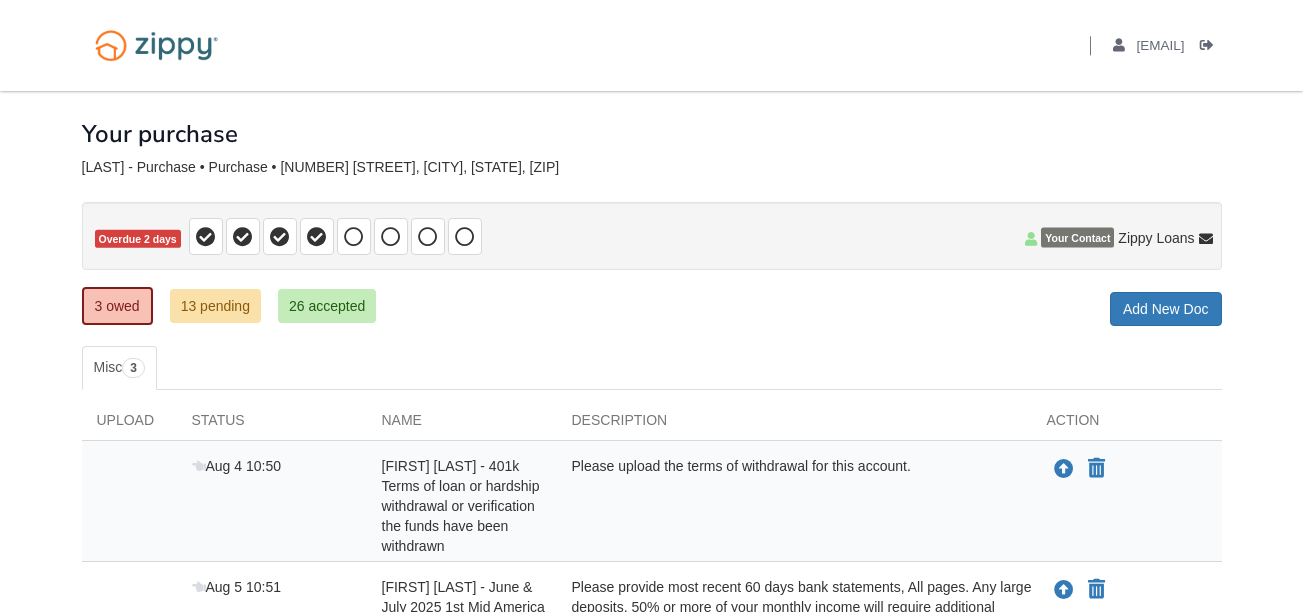 scroll, scrollTop: 0, scrollLeft: 0, axis: both 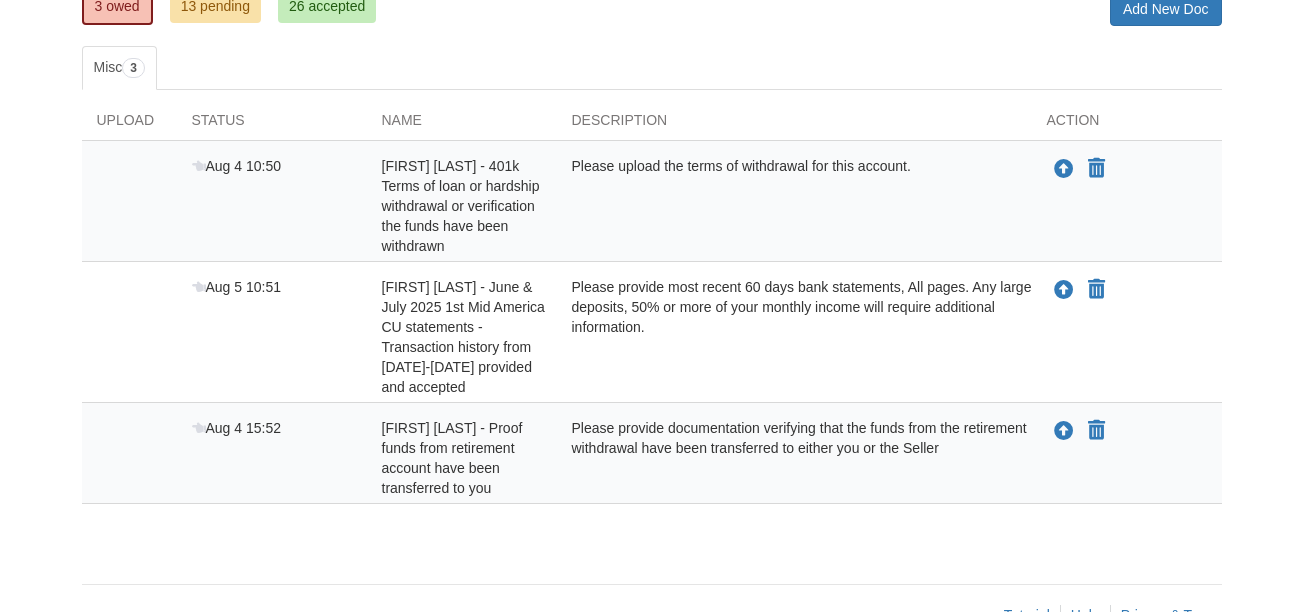 drag, startPoint x: 571, startPoint y: 288, endPoint x: 652, endPoint y: 332, distance: 92.17918 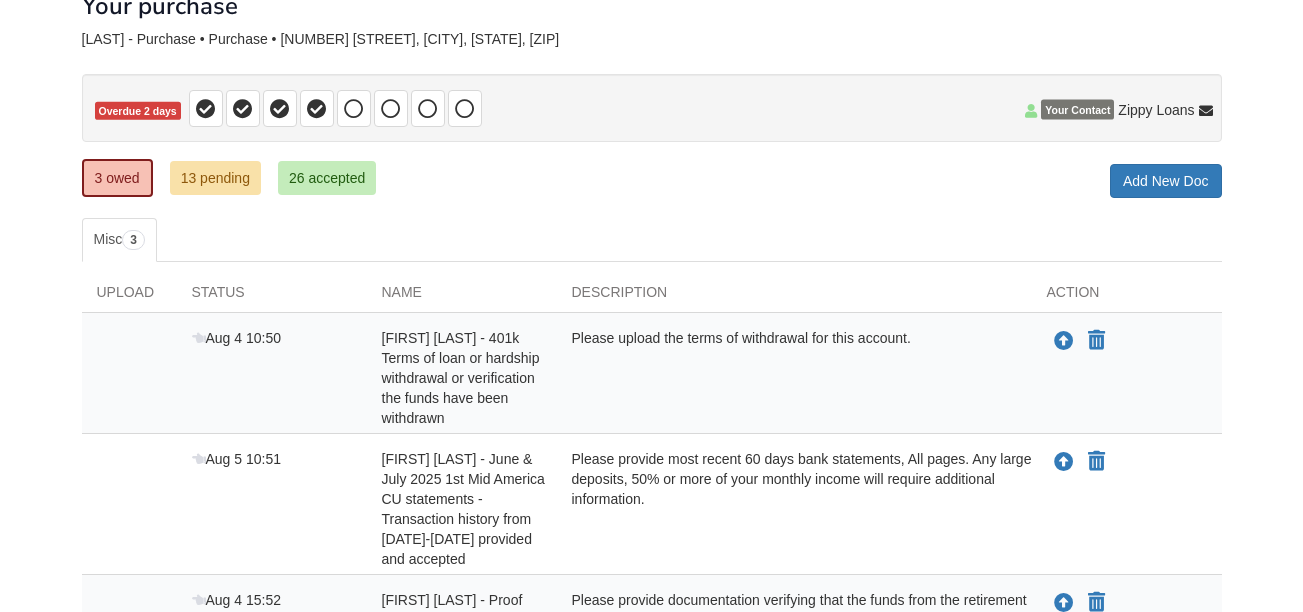 scroll, scrollTop: 100, scrollLeft: 0, axis: vertical 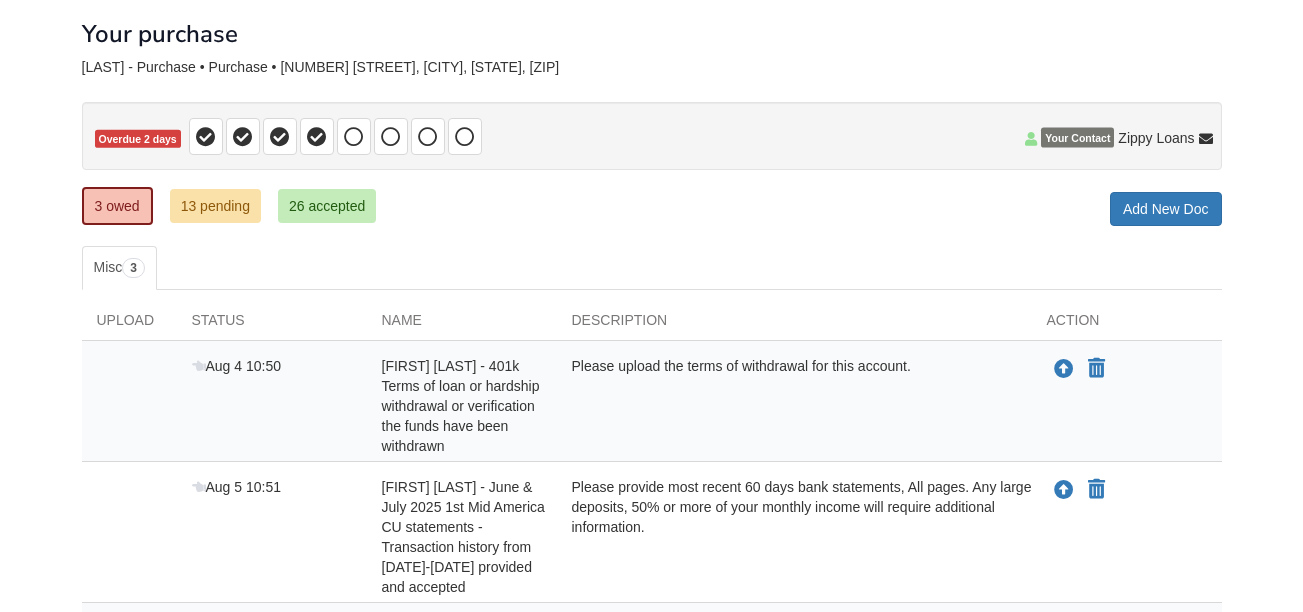 click on "×
×
×
Pending Add Document Notice
document  will be included in the email sent to
Personal Note in Email to
Email Notice
Cancel
Send notice of new request to
Stack & send accepted documents from
Add new document for
Your
purchase" at bounding box center (652, 377) 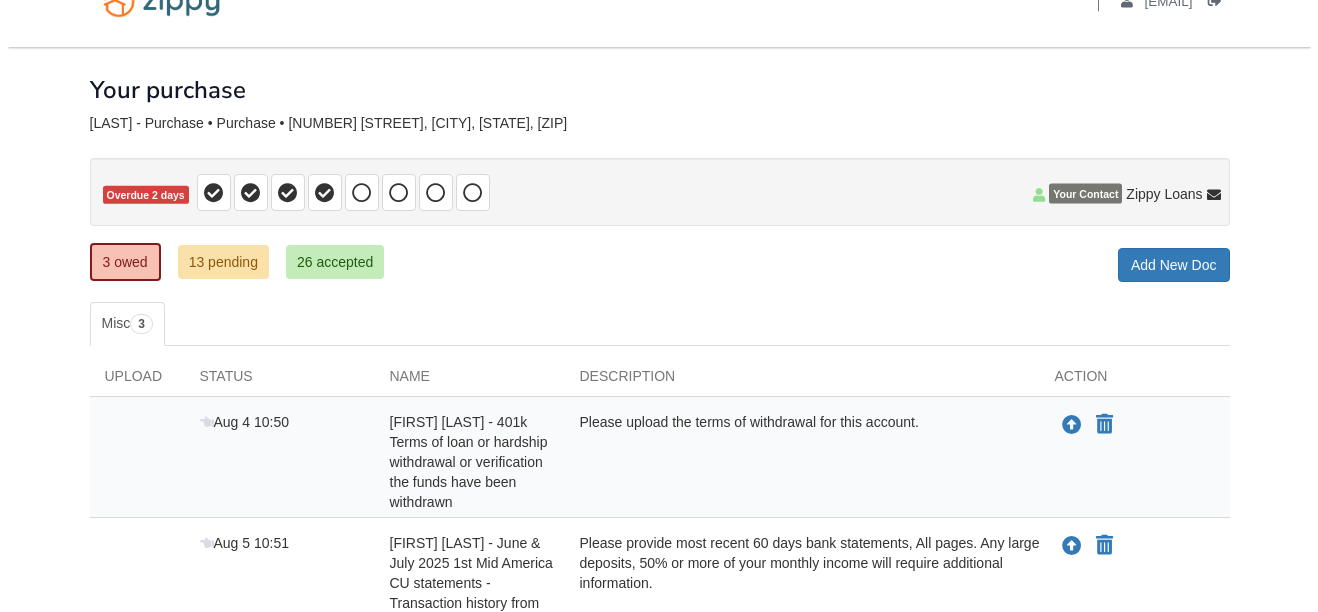 scroll, scrollTop: 0, scrollLeft: 0, axis: both 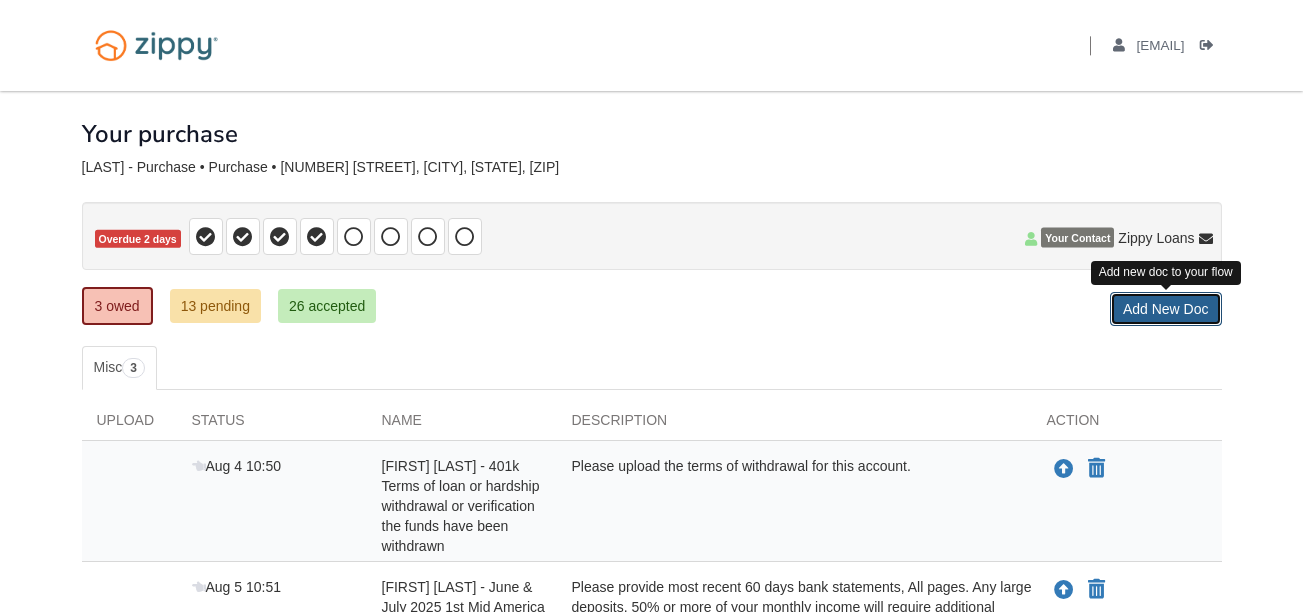 click on "Add New Doc" at bounding box center [1166, 309] 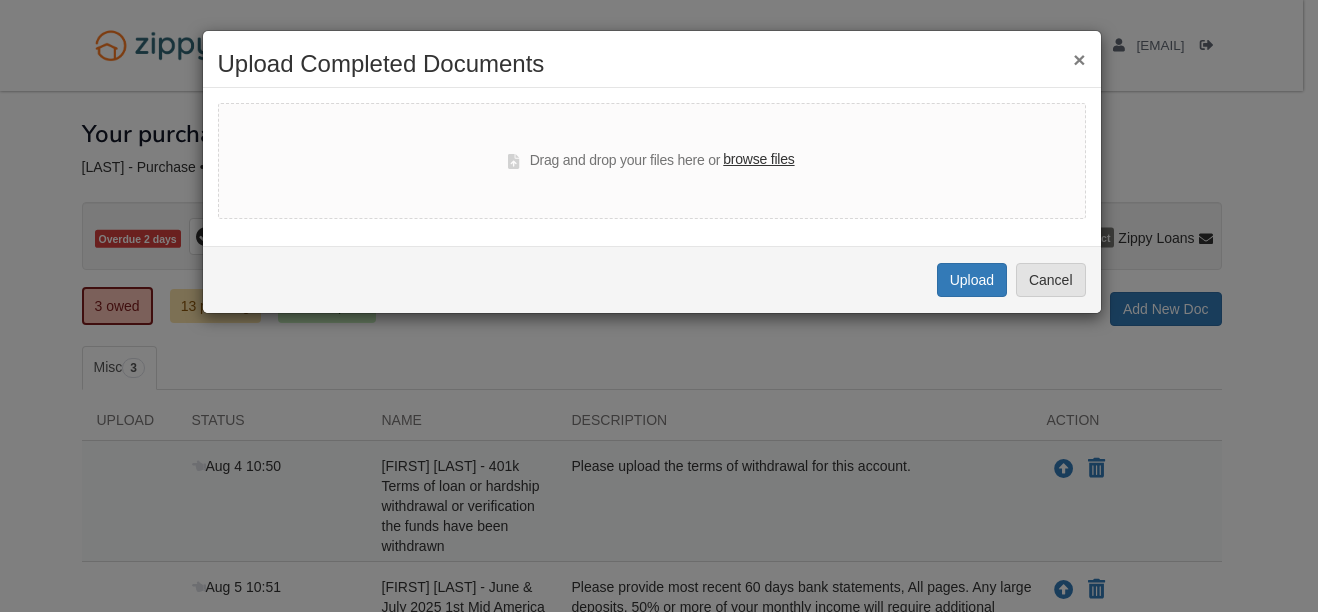 click on "browse files" at bounding box center [758, 160] 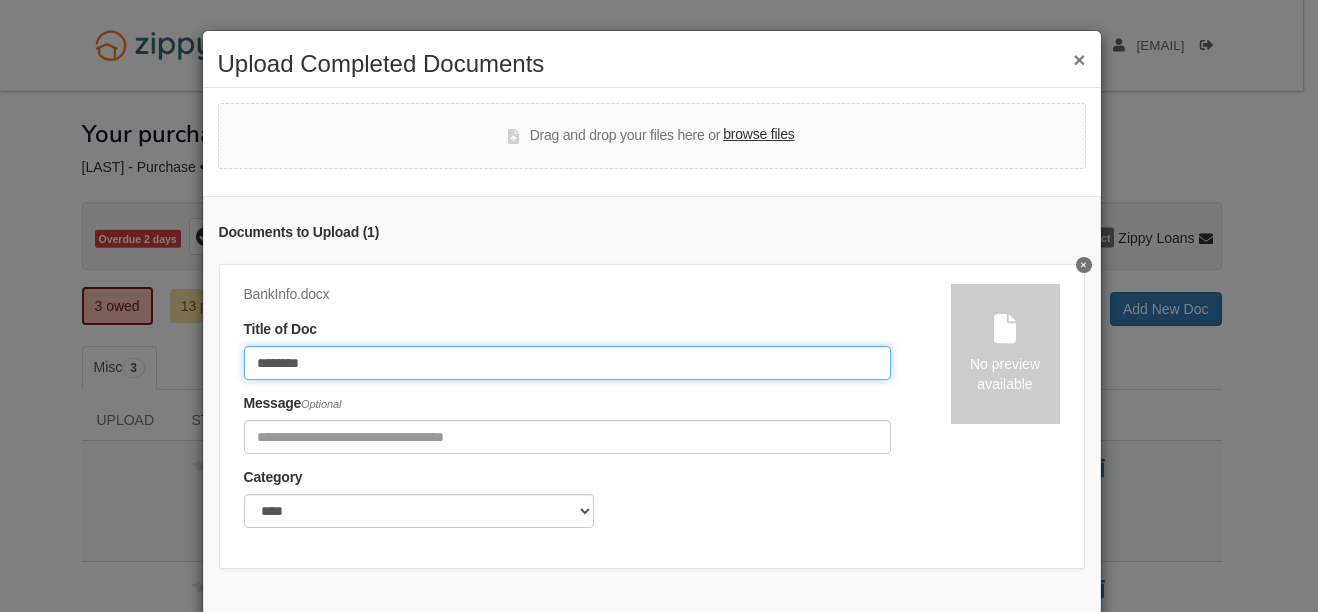 click on "********" 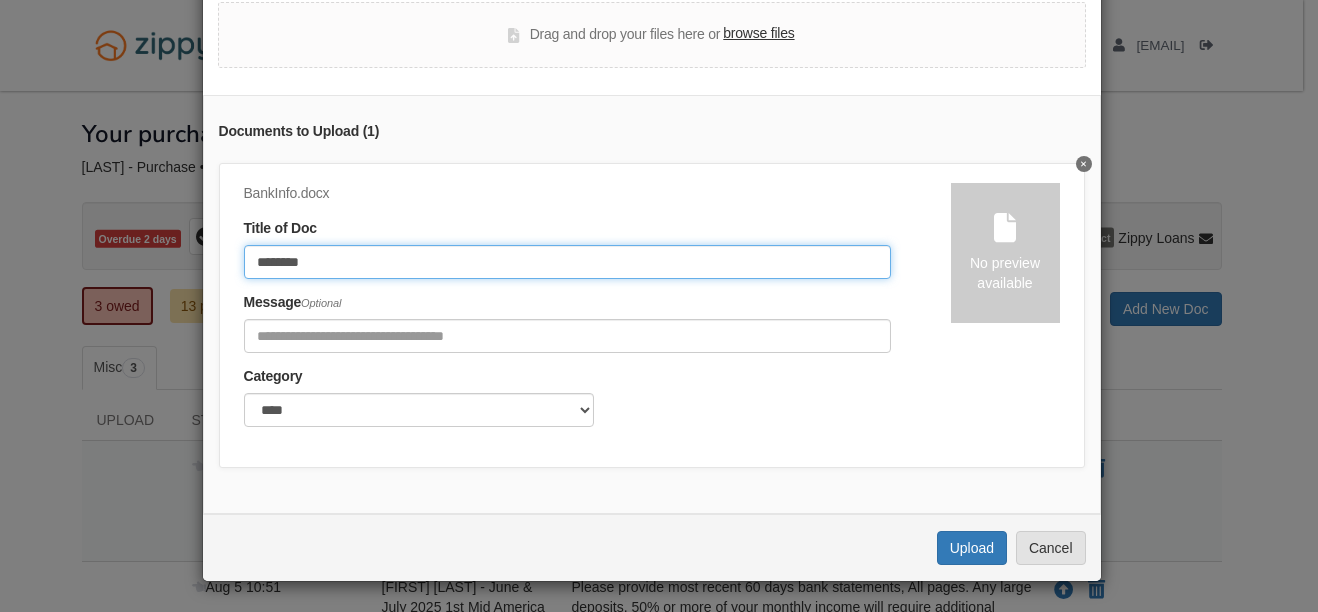 scroll, scrollTop: 116, scrollLeft: 0, axis: vertical 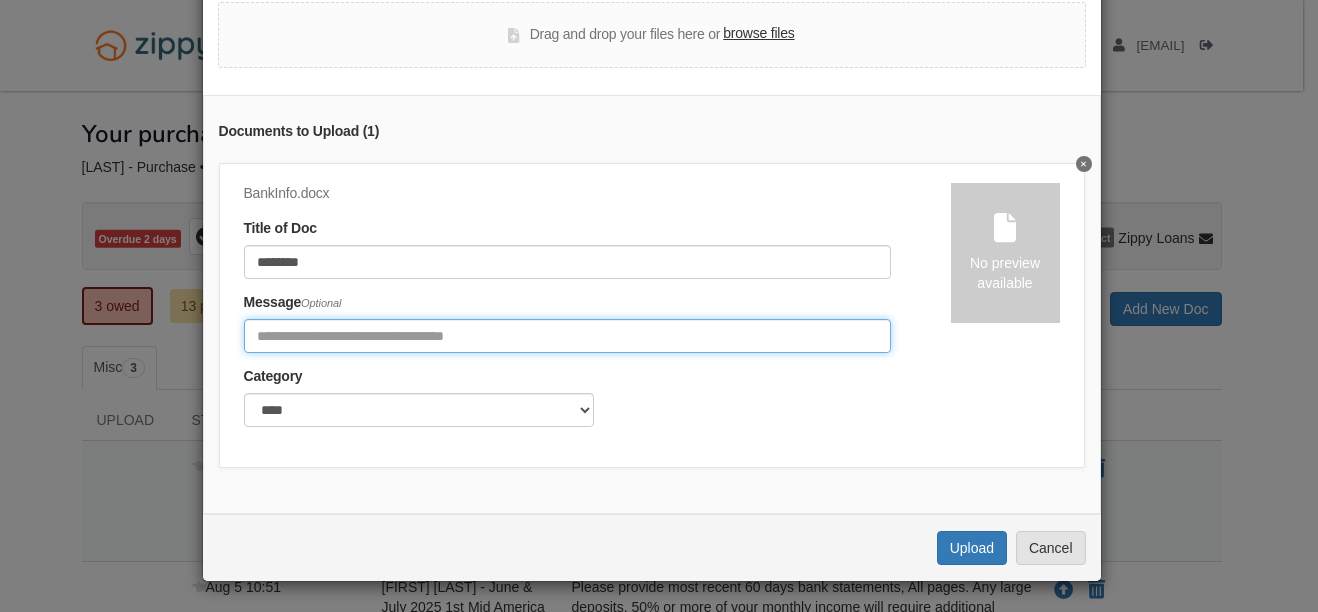 click at bounding box center [567, 336] 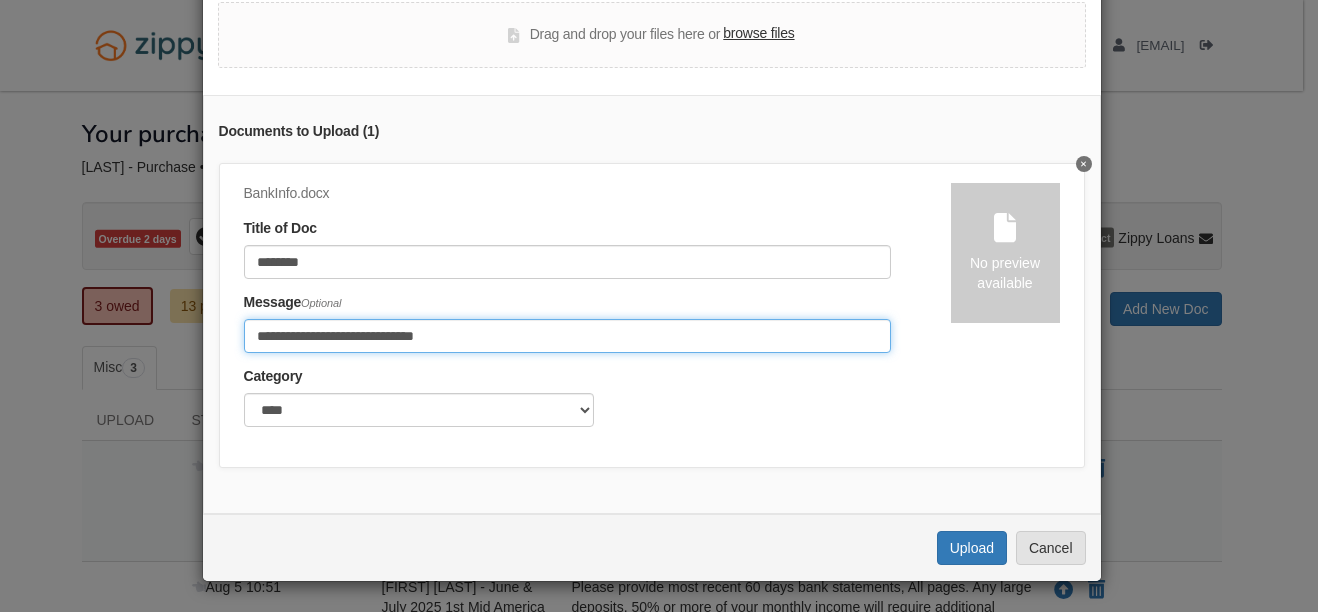 click on "**********" at bounding box center (567, 336) 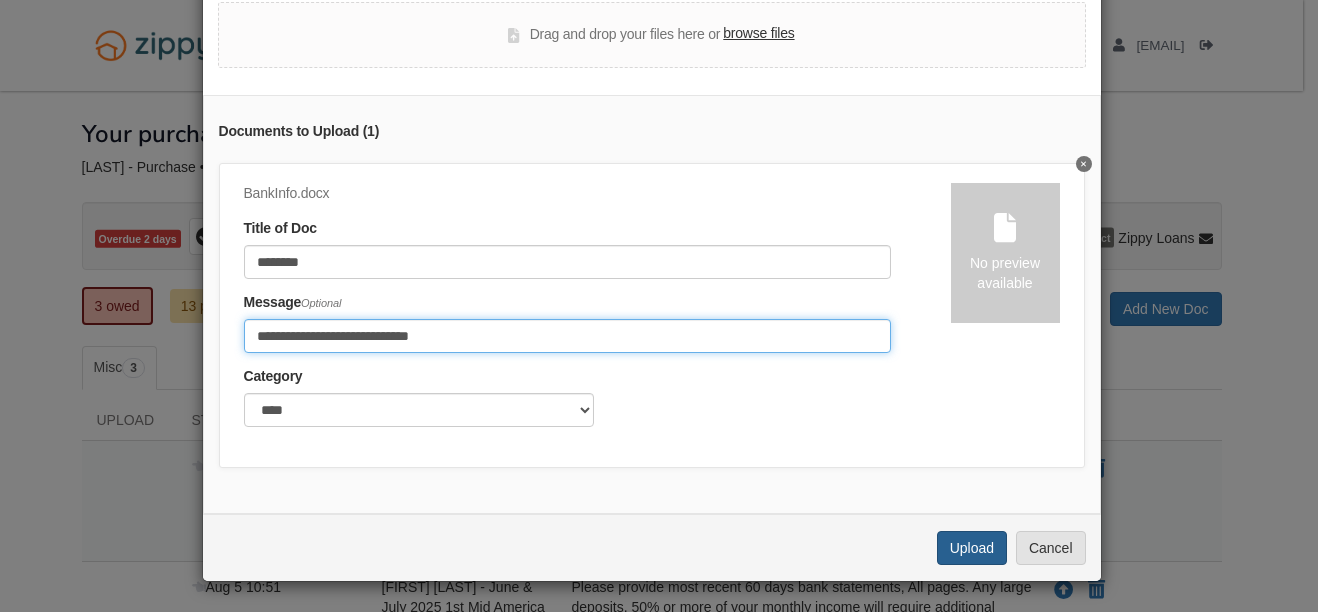 type on "**********" 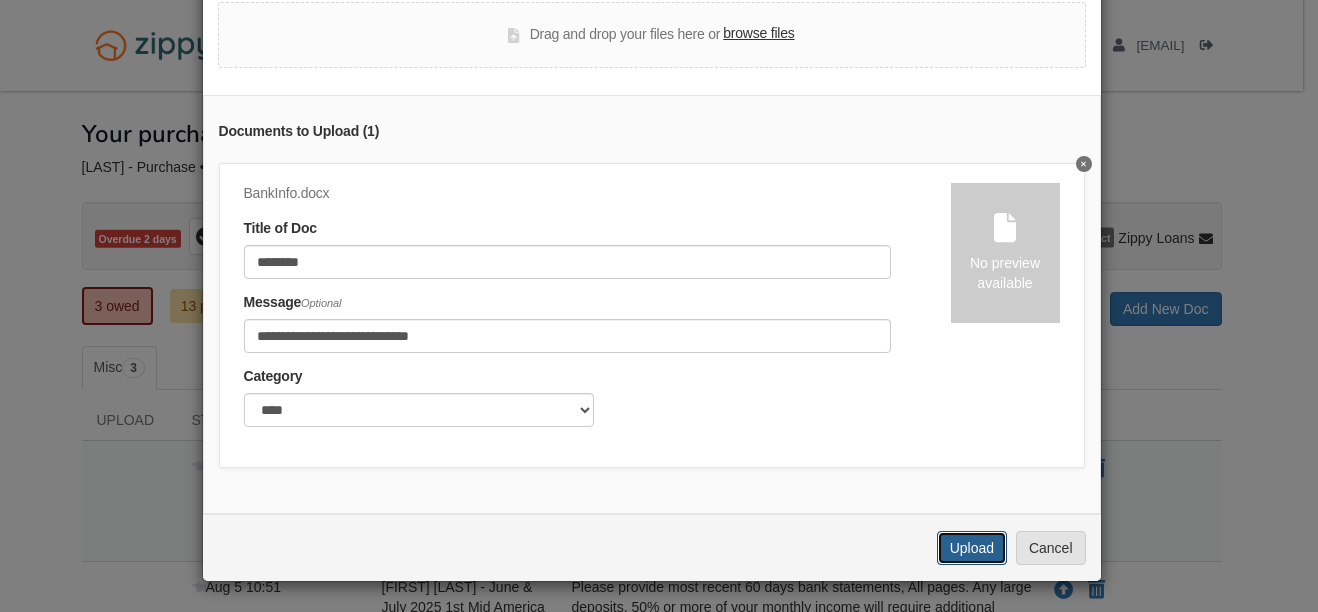 click on "Upload" at bounding box center [972, 548] 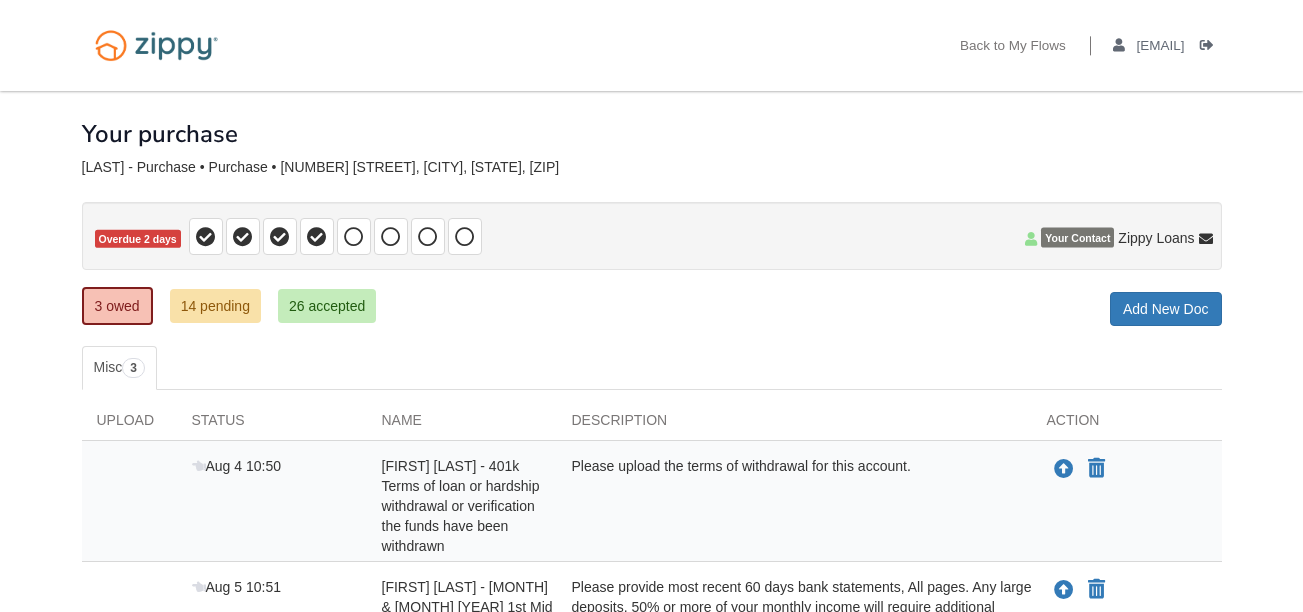 scroll, scrollTop: 0, scrollLeft: 0, axis: both 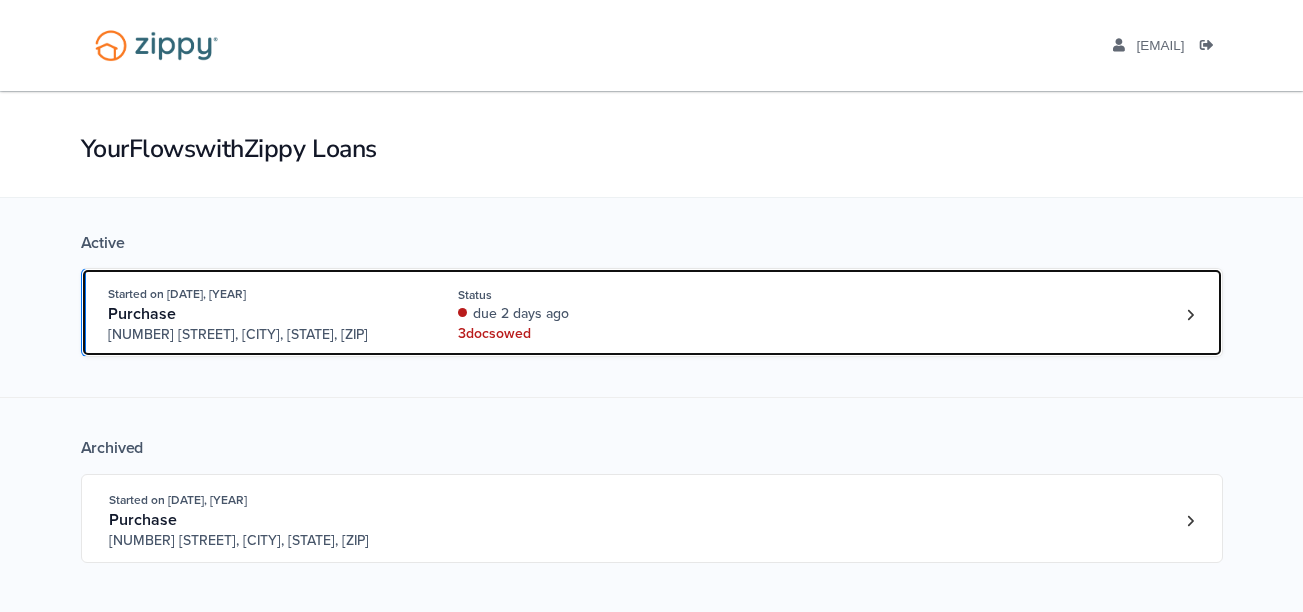 click on "Started on Jul. 31st, 2025 Purchase 2716 West Delmar Ave., Godfrey, IL, 62035 Status due 2 days ago 3  doc s  owed" at bounding box center (642, 314) 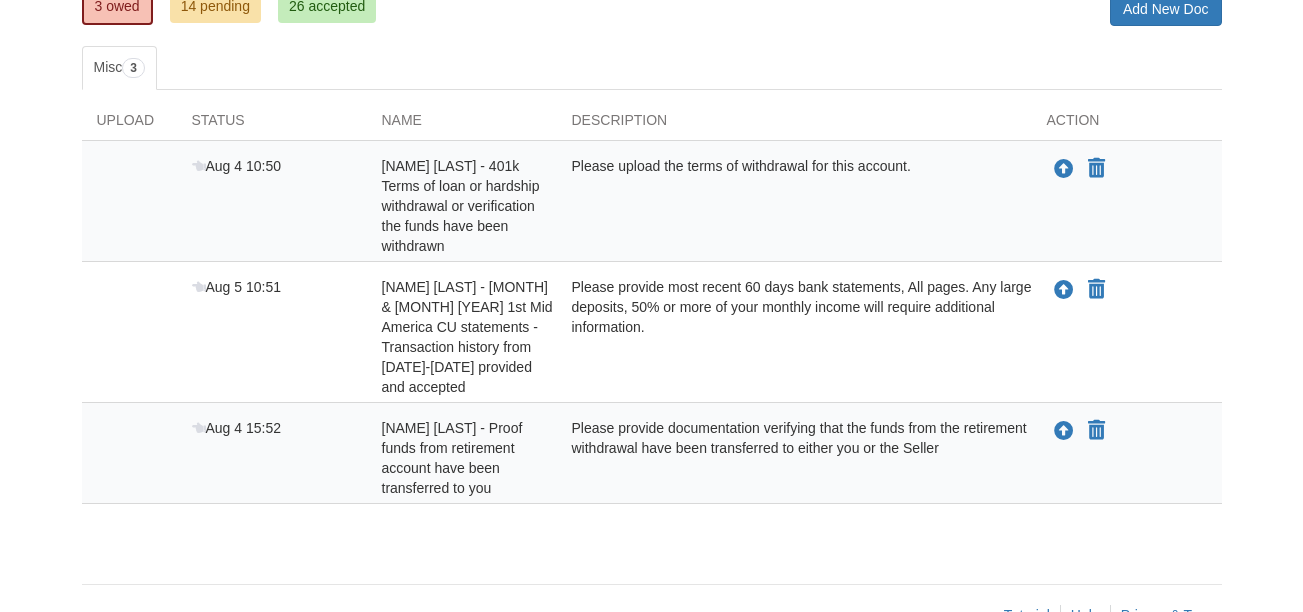 scroll, scrollTop: 0, scrollLeft: 0, axis: both 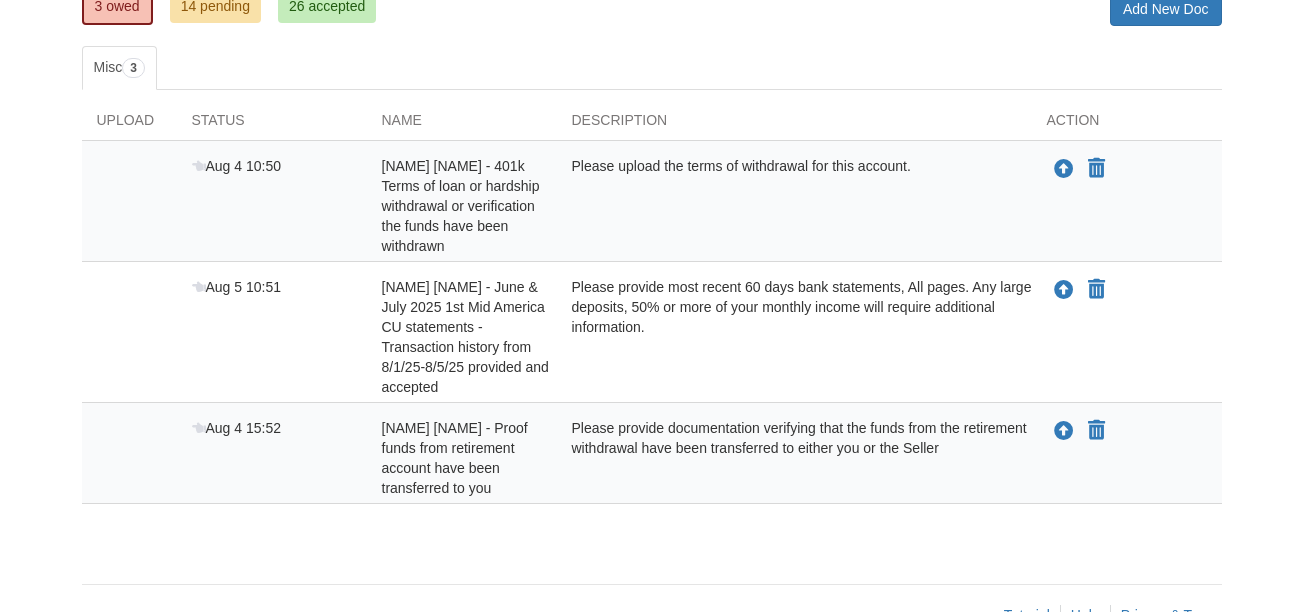 drag, startPoint x: 572, startPoint y: 169, endPoint x: 916, endPoint y: 166, distance: 344.0131 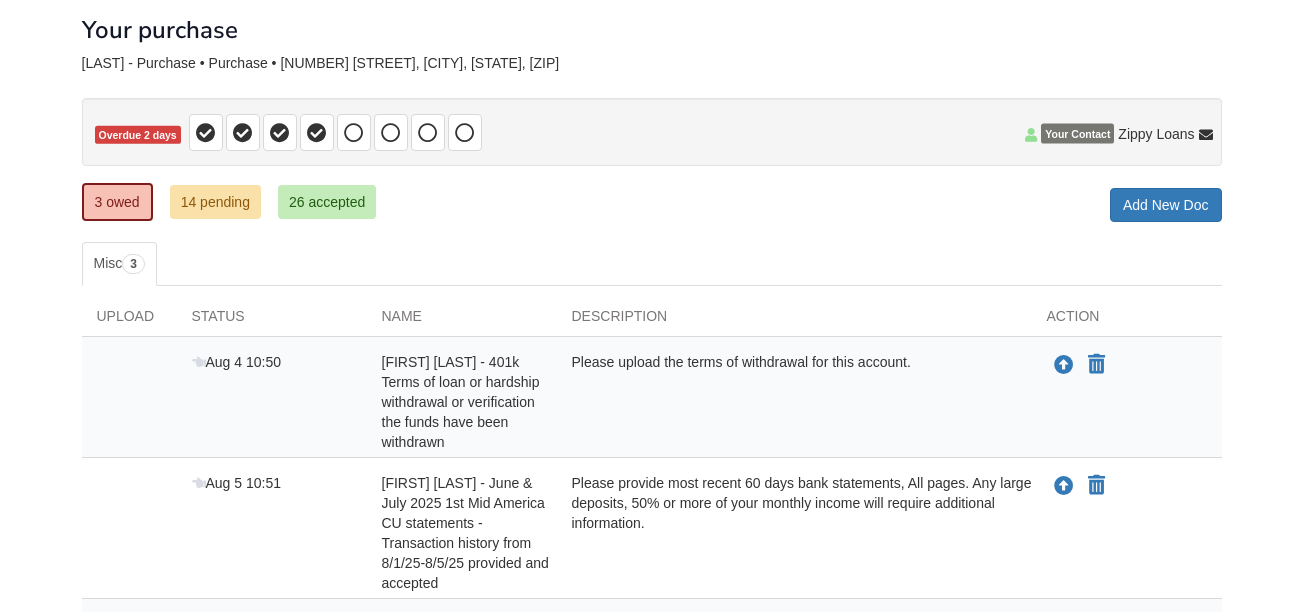 scroll, scrollTop: 0, scrollLeft: 0, axis: both 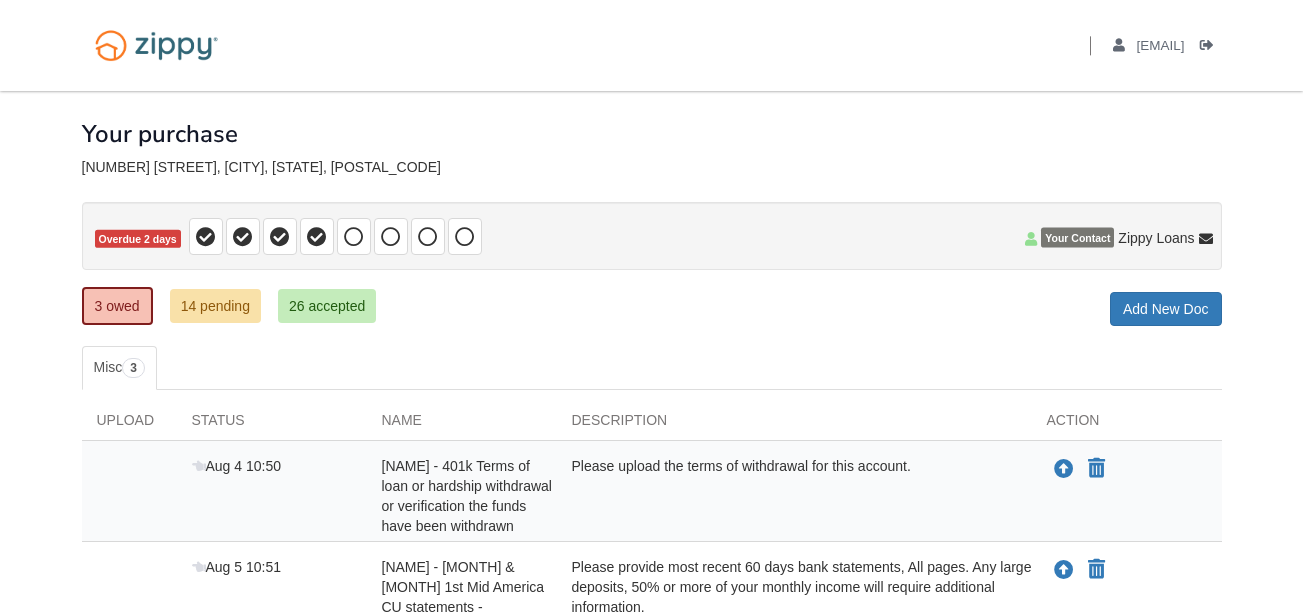 click on "×
×
×
Pending Add Document Notice
document  will be included in the email sent to
Personal Note in Email to
Email Notice
Cancel
Send notice of new request to
Stack & send accepted documents from
Add new document for
Your
purchase" at bounding box center [652, 457] 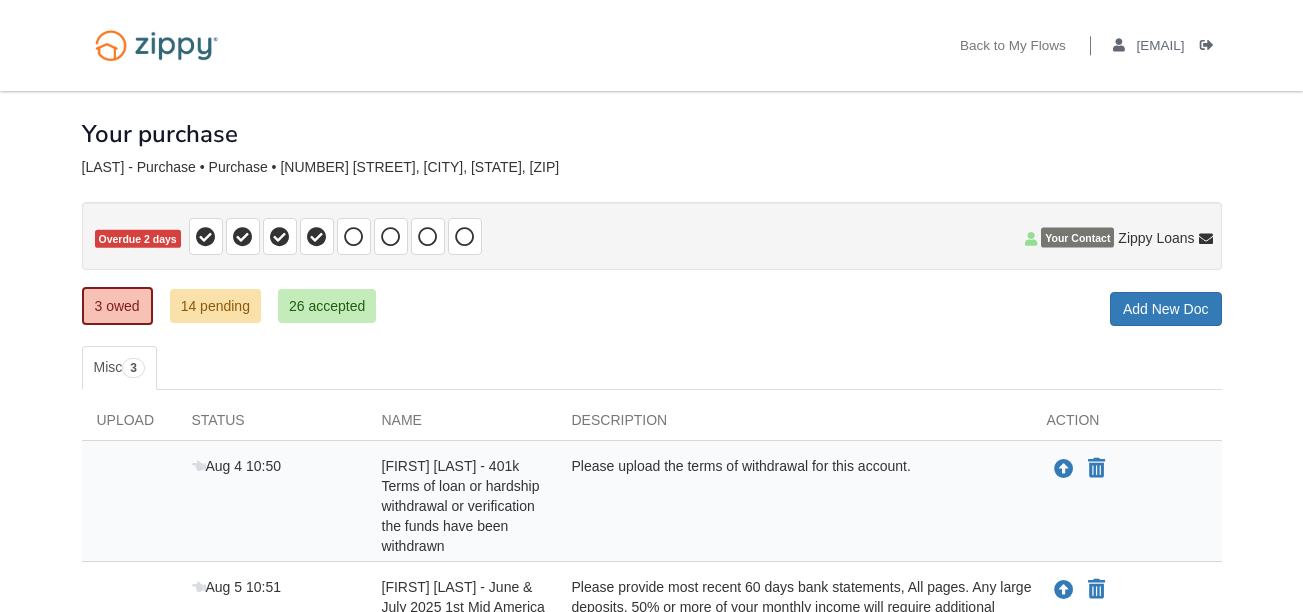 scroll, scrollTop: 0, scrollLeft: 0, axis: both 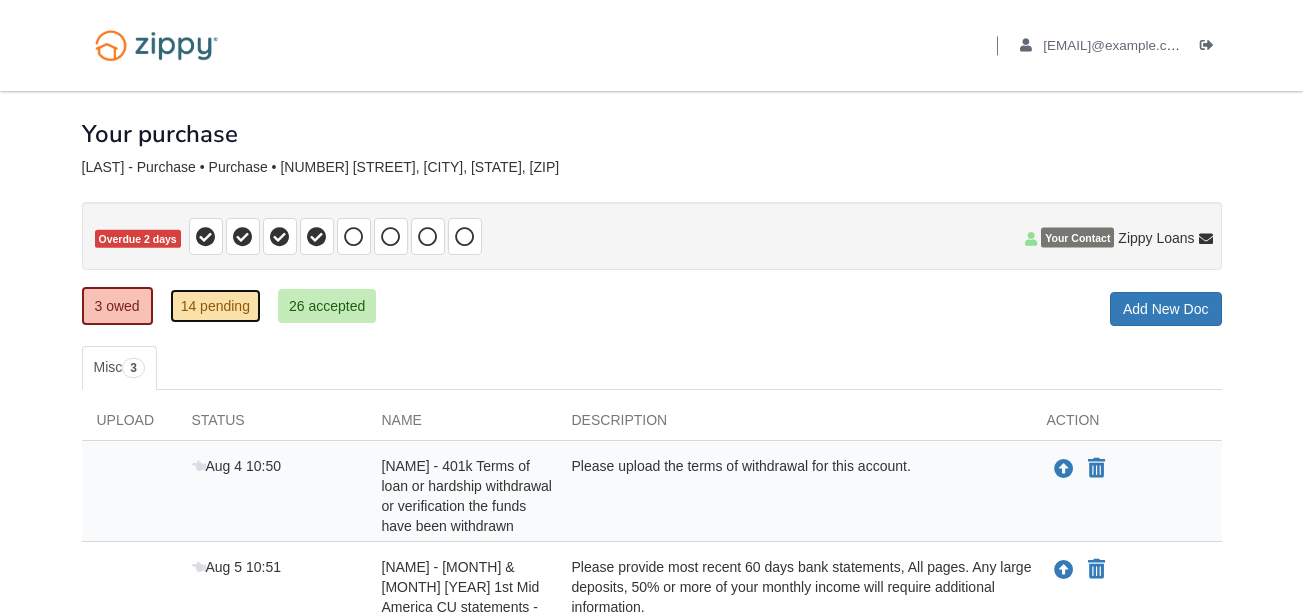 click on "14 pending" at bounding box center [215, 306] 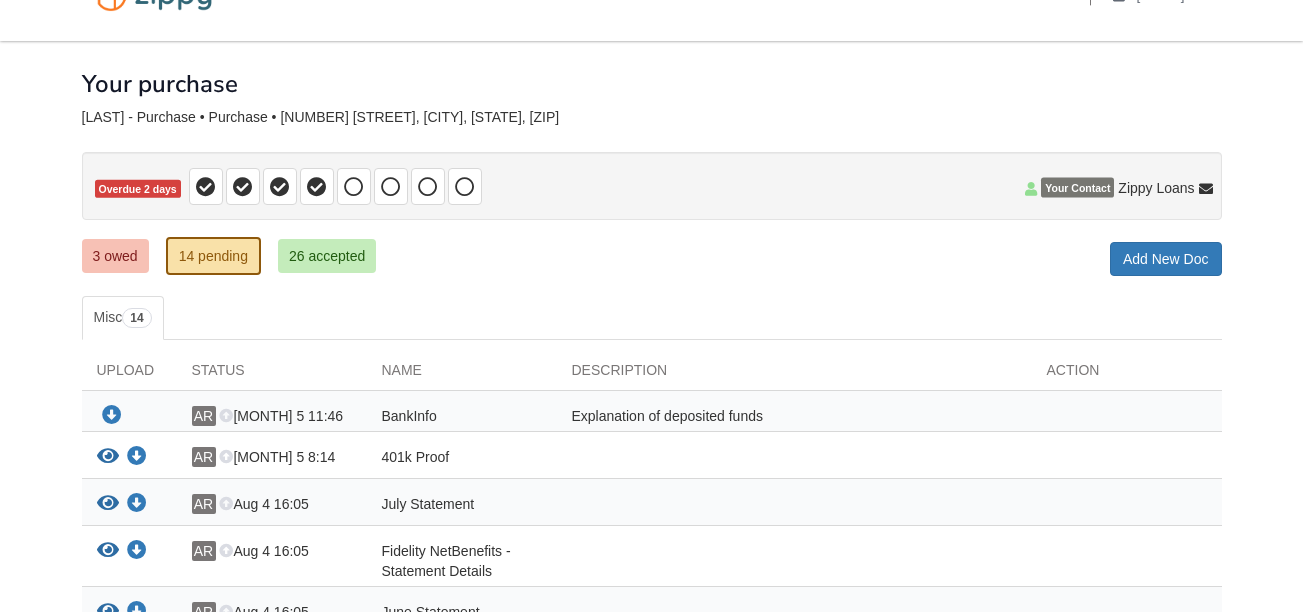 scroll, scrollTop: 0, scrollLeft: 0, axis: both 